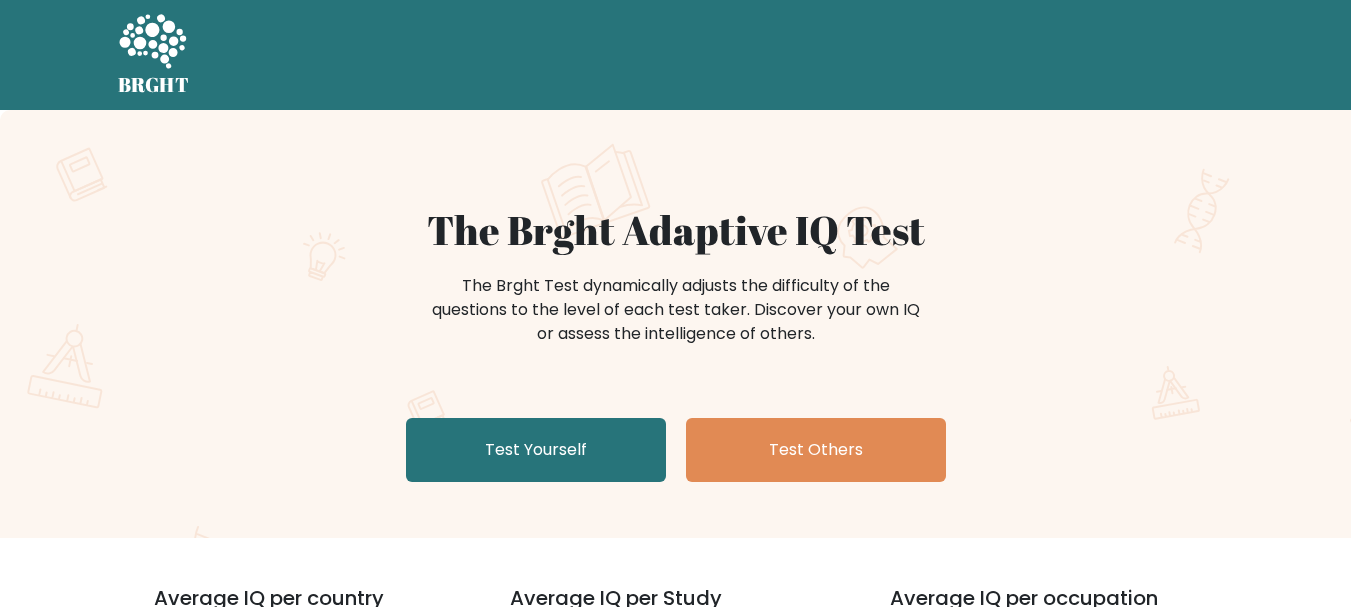 scroll, scrollTop: 100, scrollLeft: 0, axis: vertical 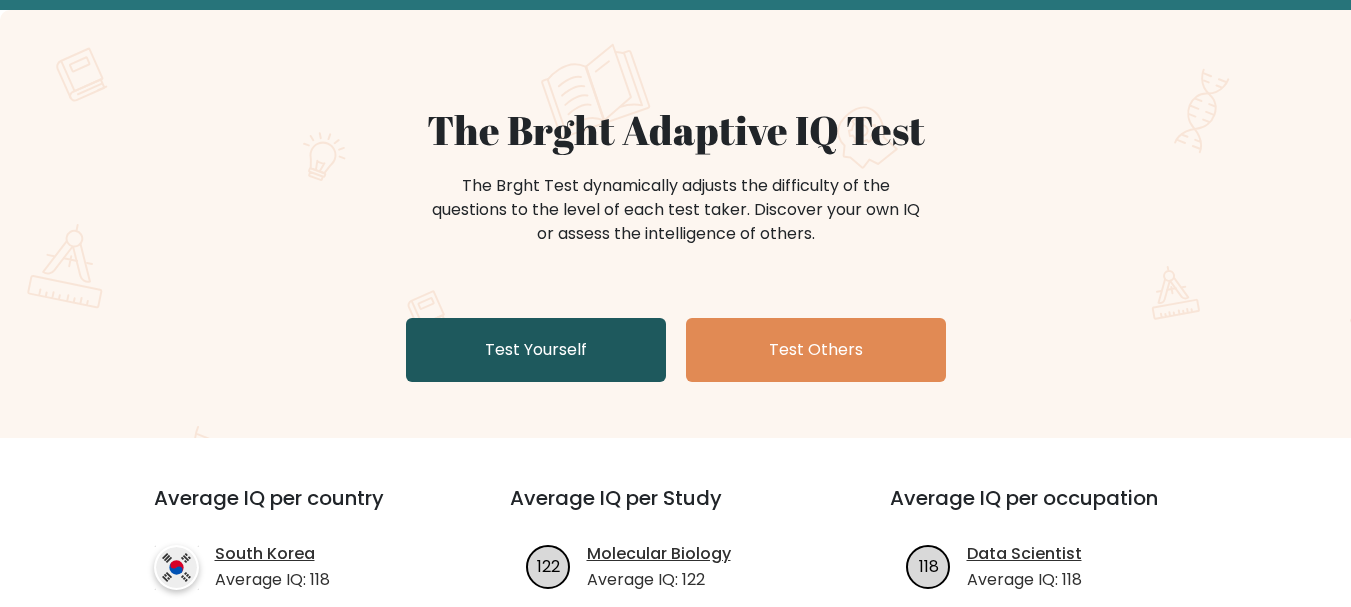 click on "Test Yourself" at bounding box center [536, 350] 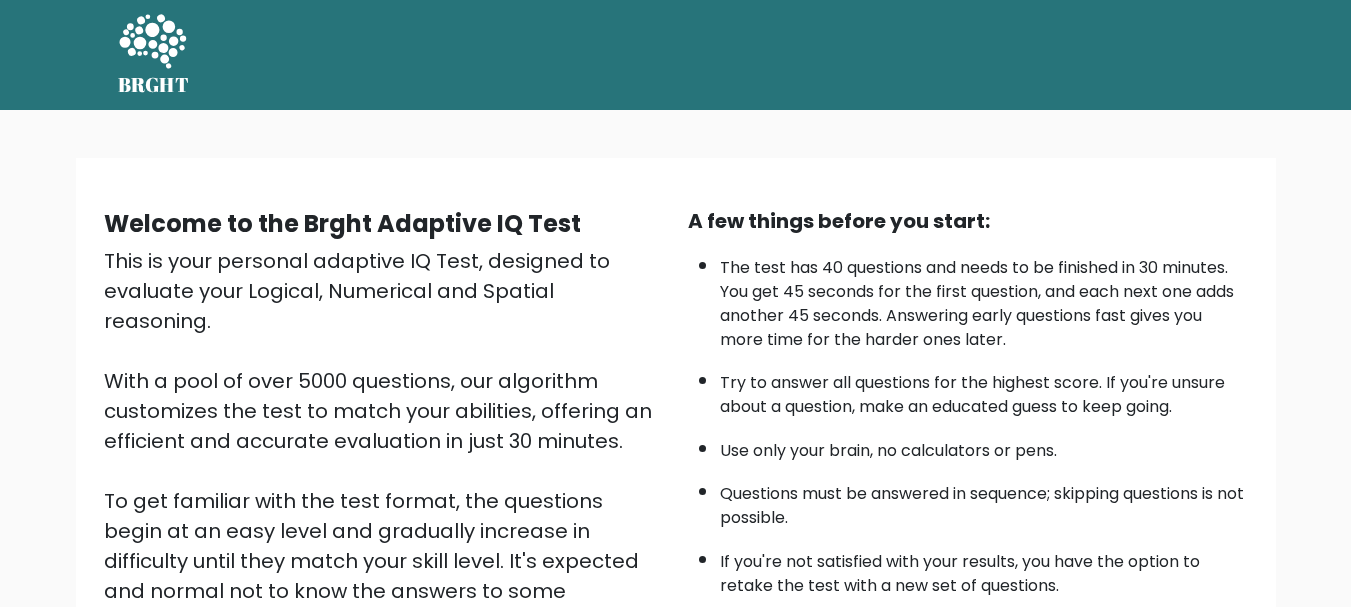 scroll, scrollTop: 200, scrollLeft: 0, axis: vertical 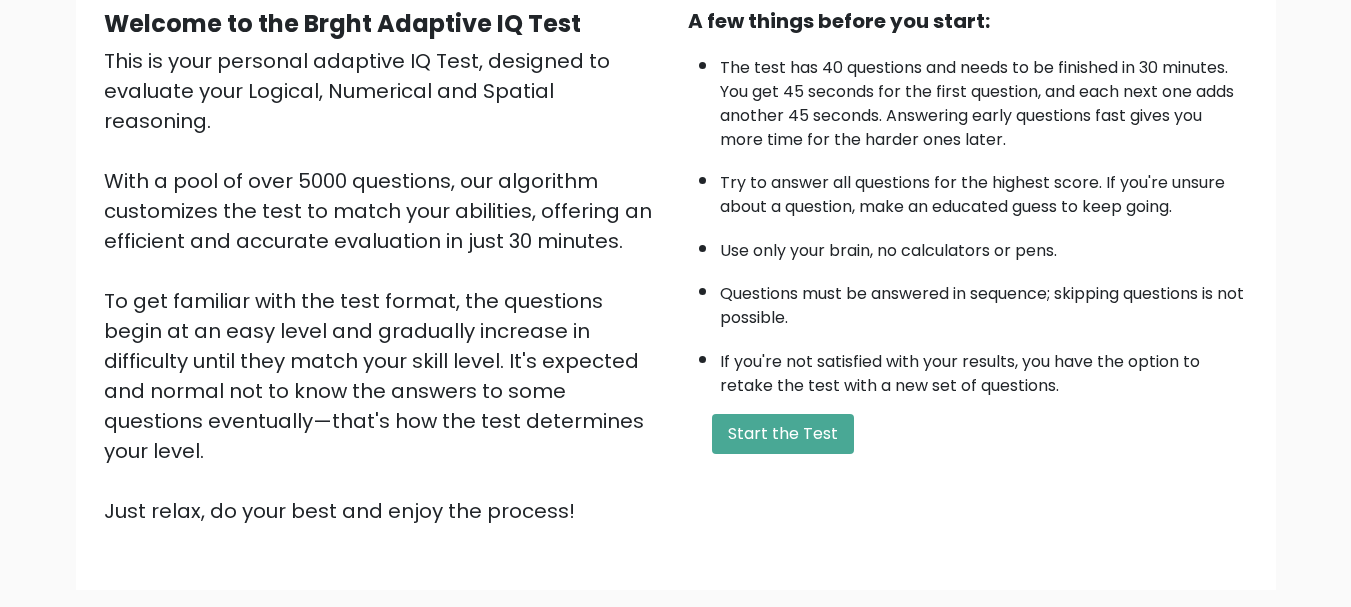 drag, startPoint x: 778, startPoint y: 416, endPoint x: 863, endPoint y: 430, distance: 86.145226 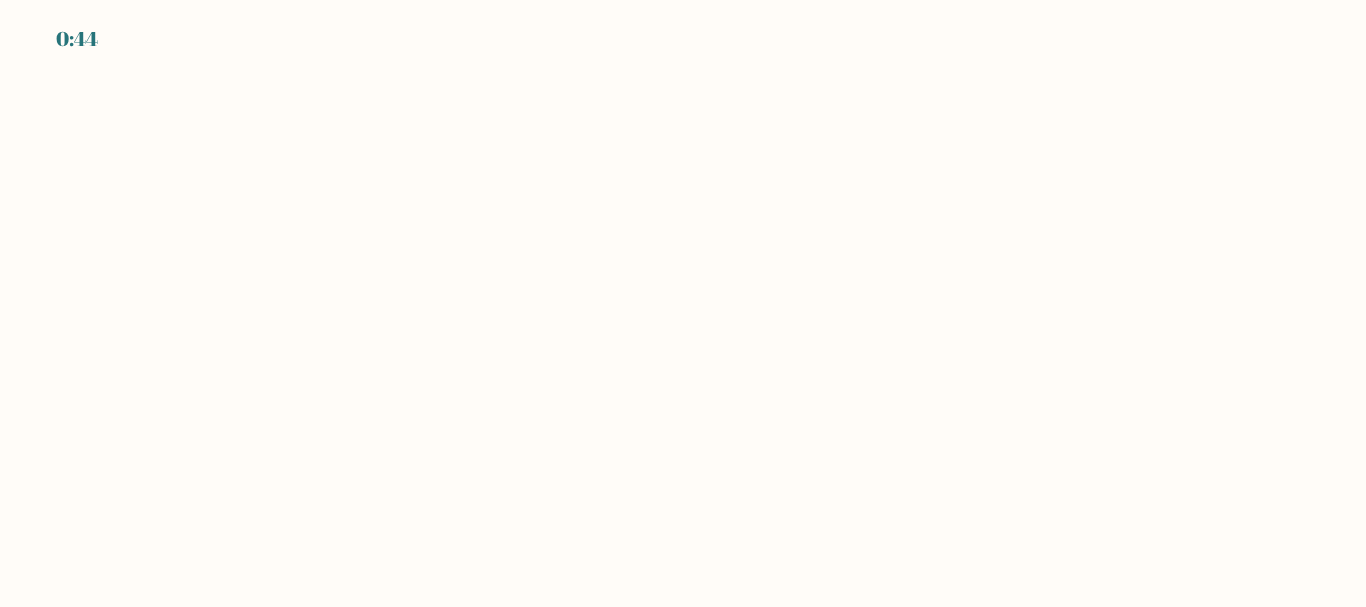 scroll, scrollTop: 0, scrollLeft: 0, axis: both 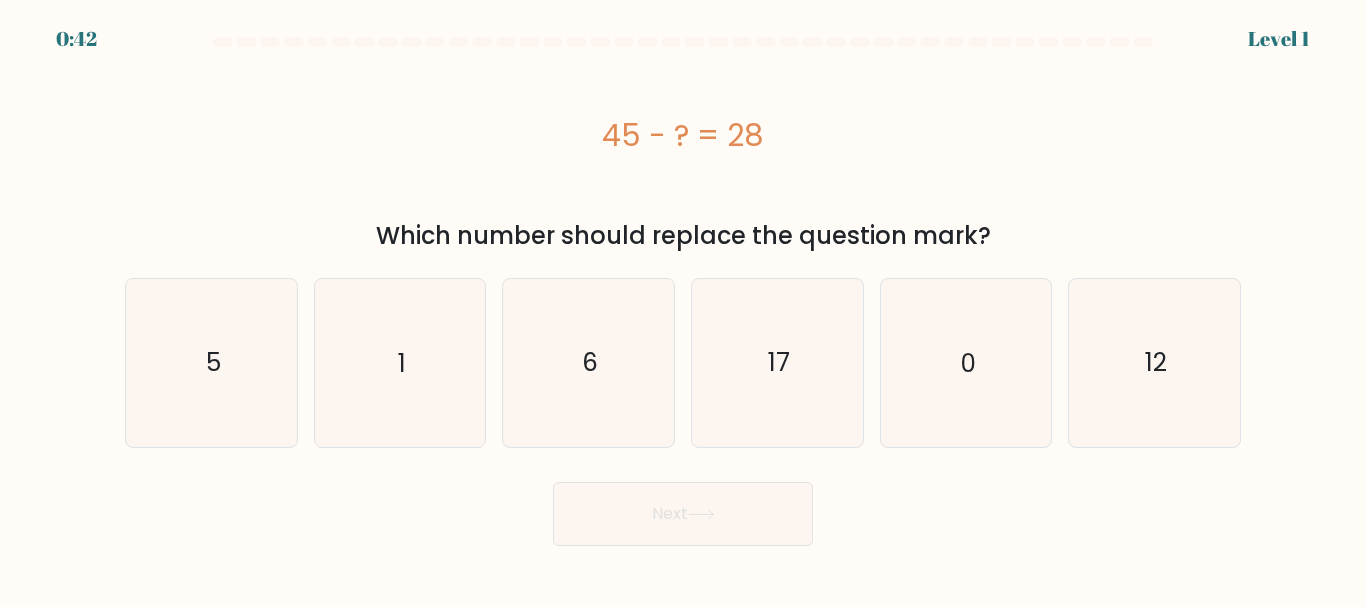 type 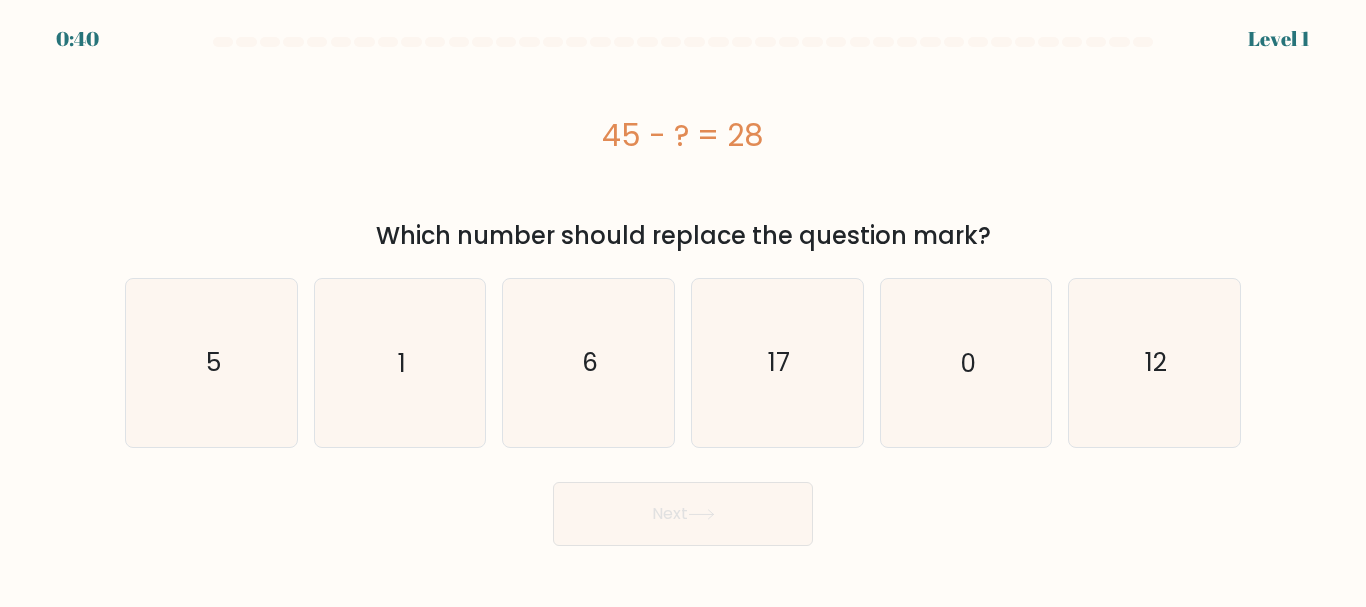 click on "45 - ?  = 28" at bounding box center [683, 135] 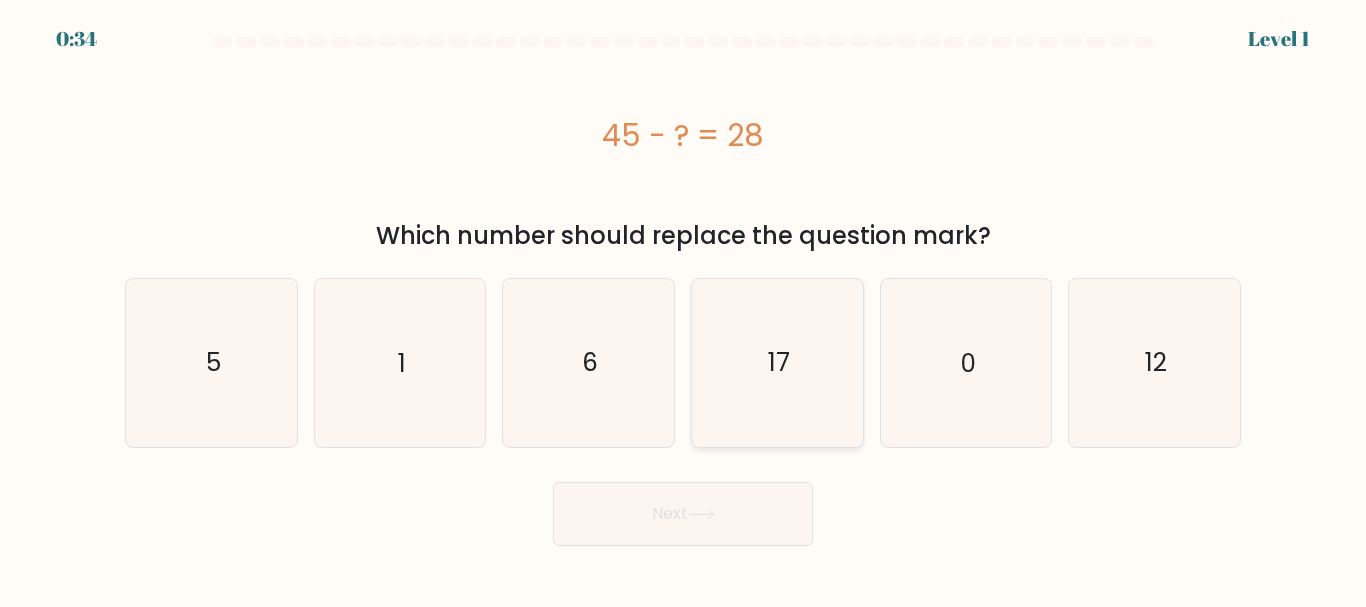 click on "17" 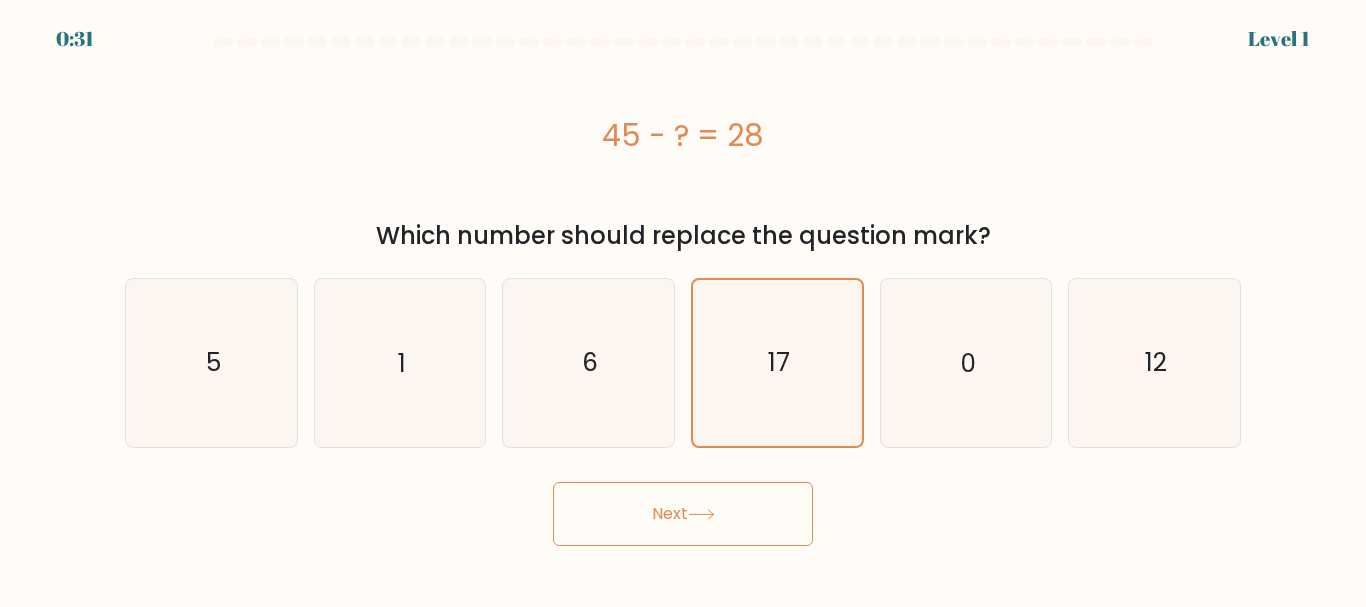 click on "Next" at bounding box center [683, 514] 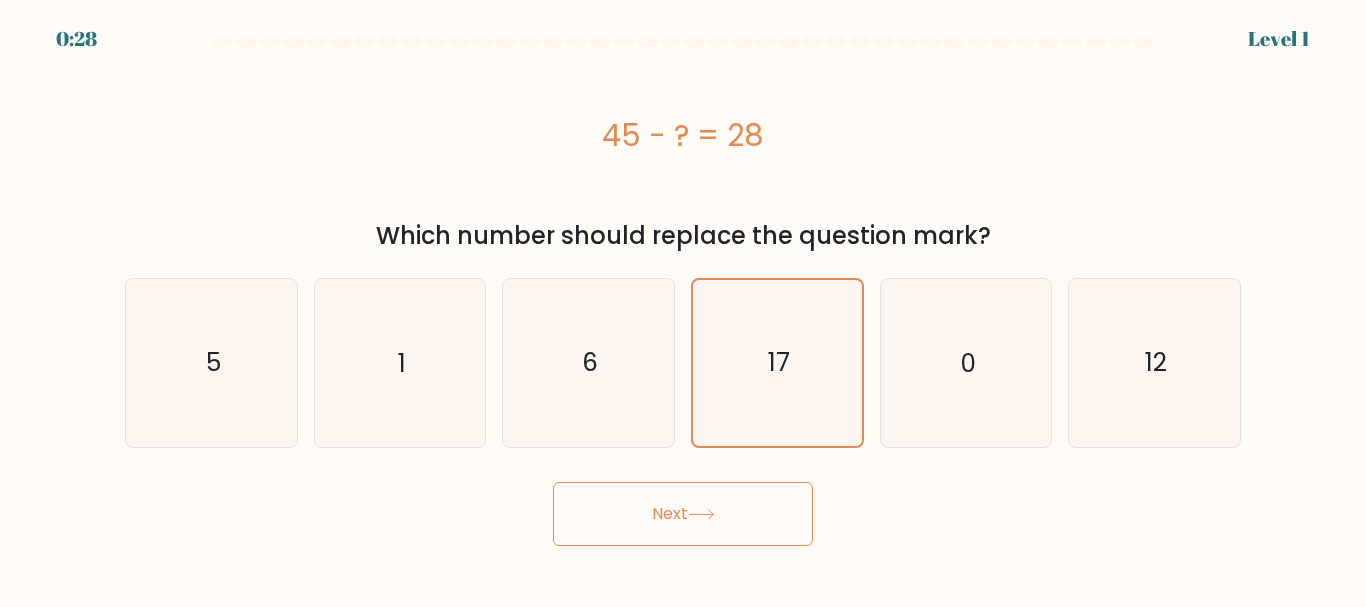 click on "Next" at bounding box center [683, 514] 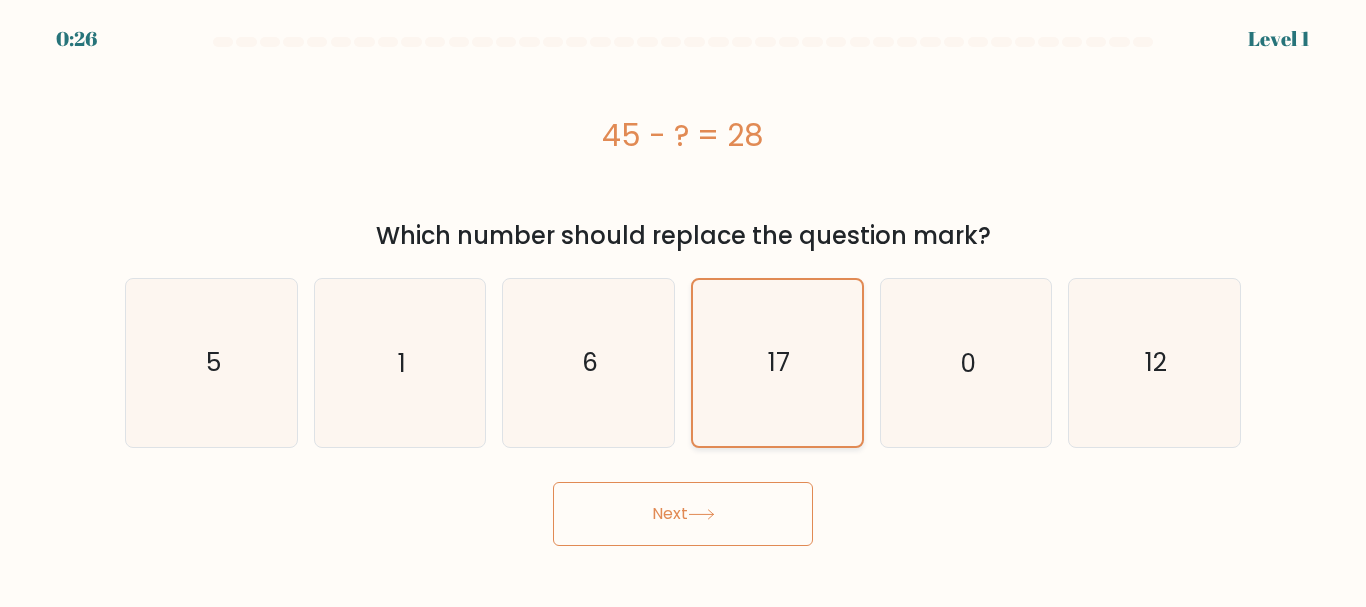 click on "17" 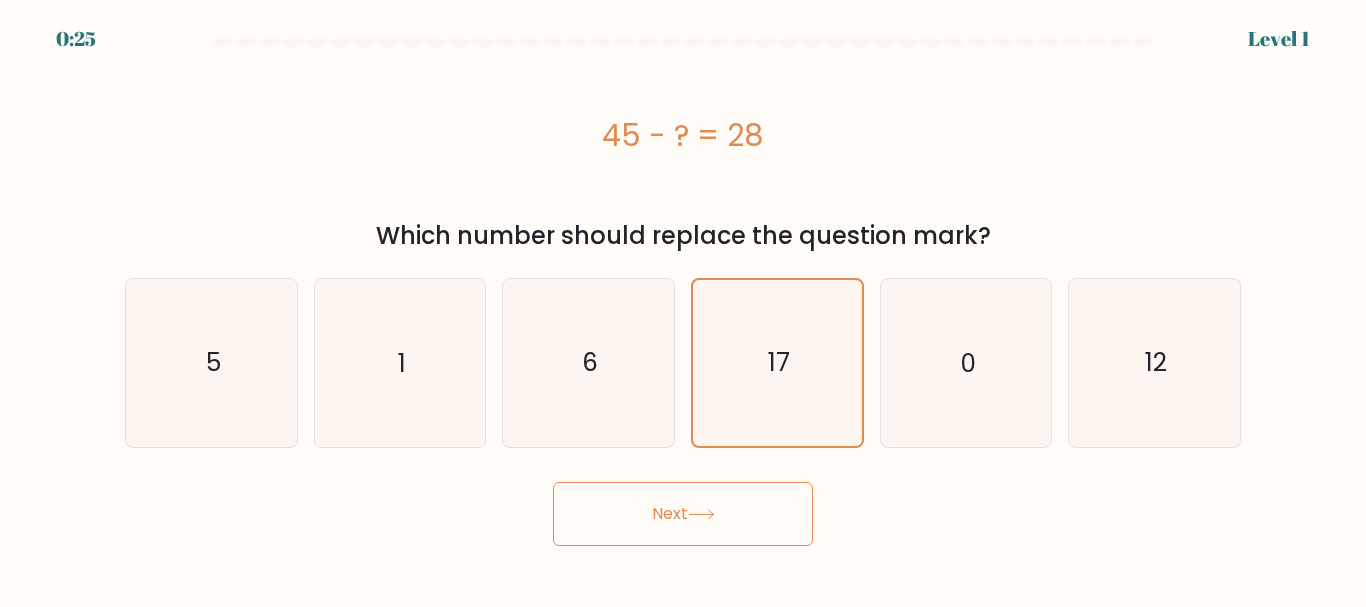 click on "Next" at bounding box center (683, 514) 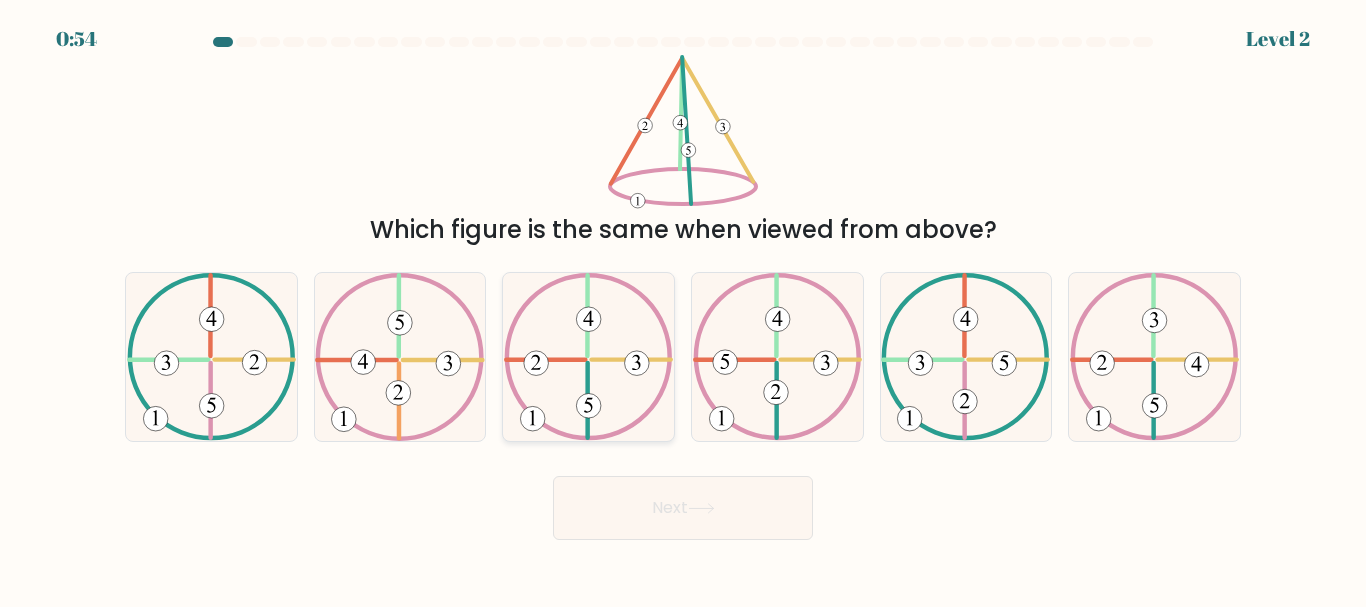 drag, startPoint x: 565, startPoint y: 399, endPoint x: 585, endPoint y: 408, distance: 21.931713 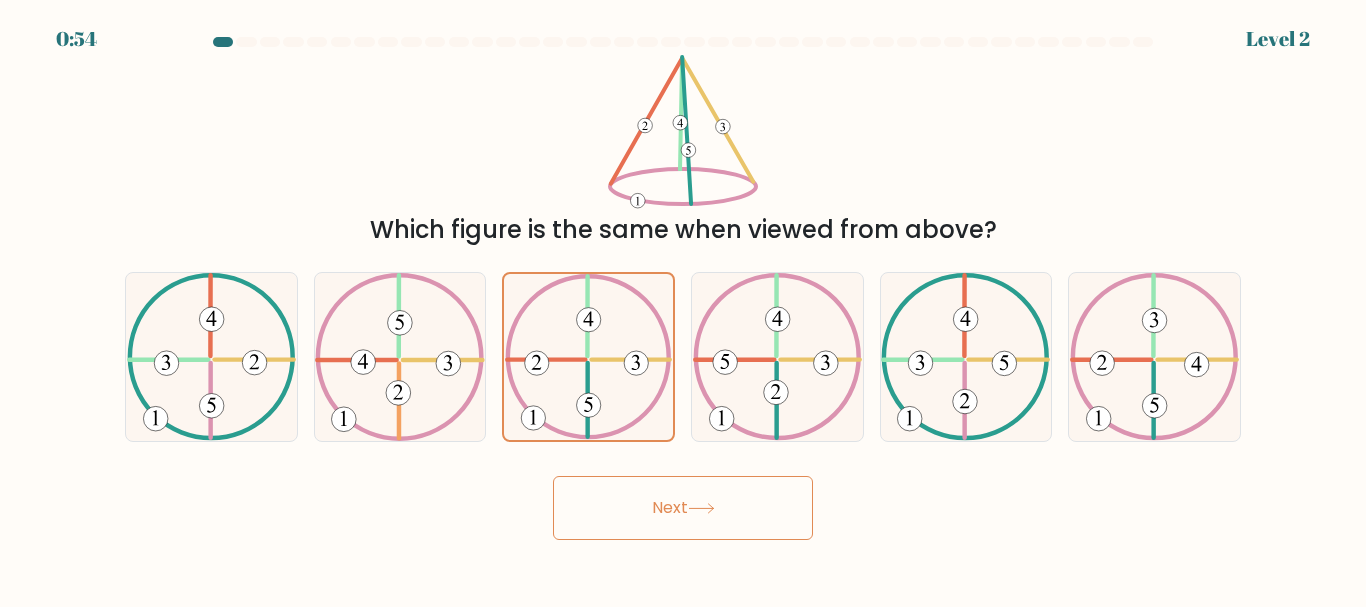 click on "Next" at bounding box center [683, 508] 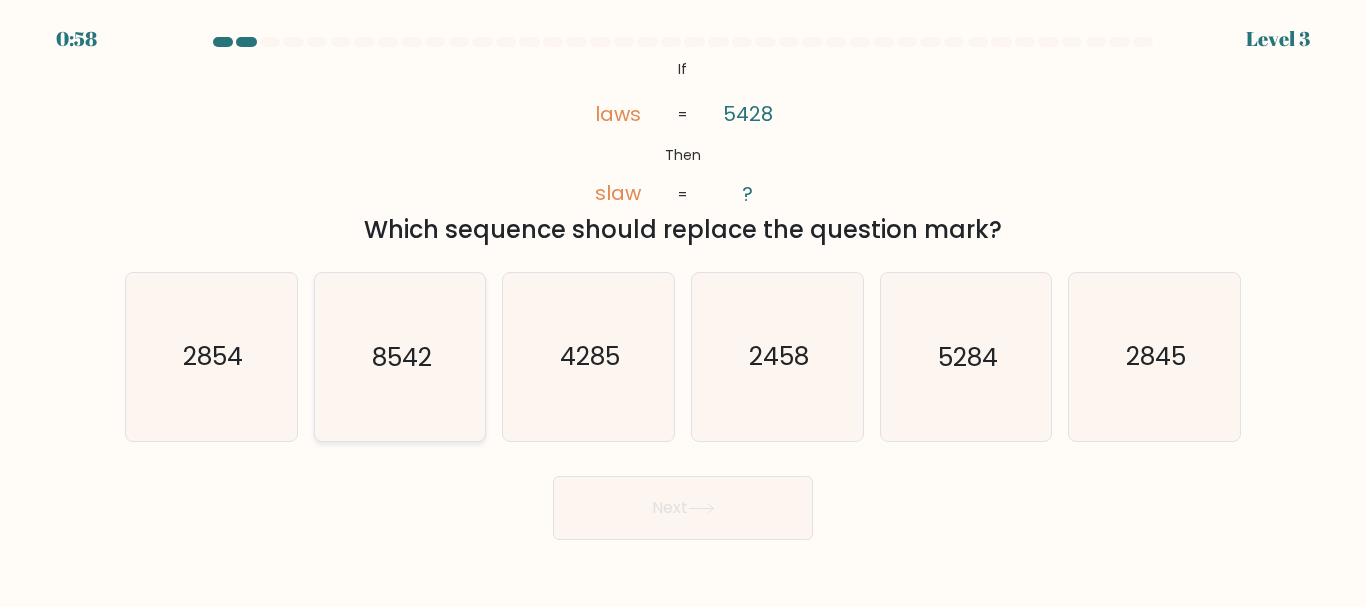 click on "8542" 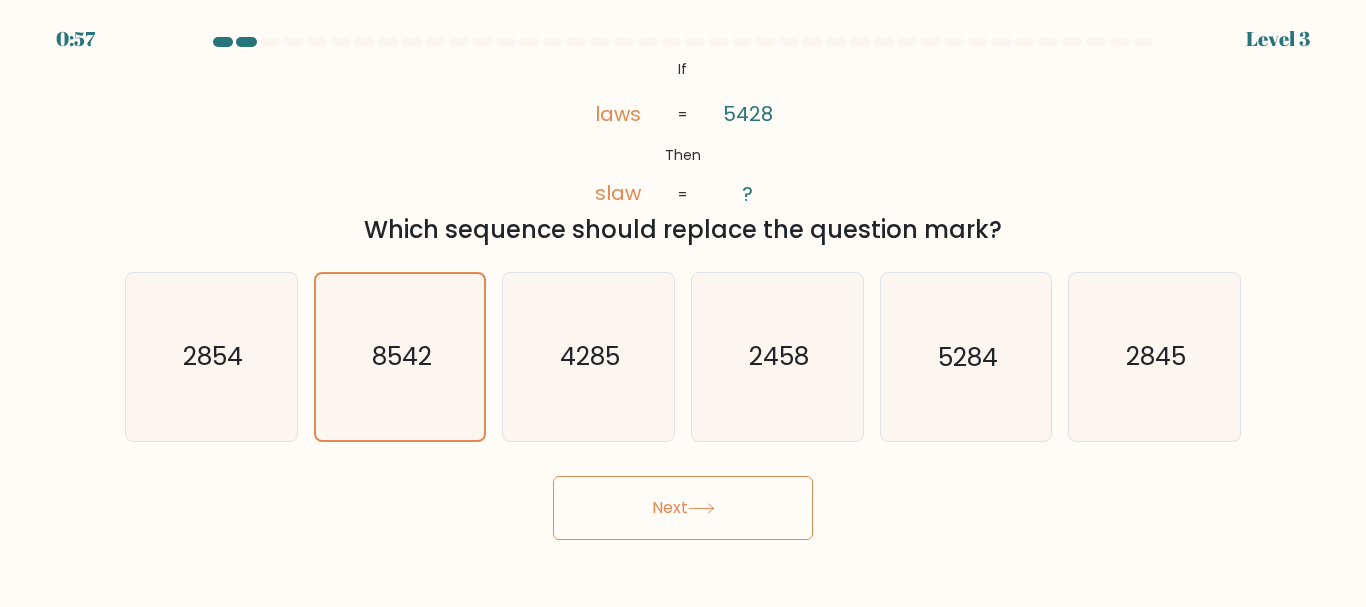click on "Next" at bounding box center [683, 508] 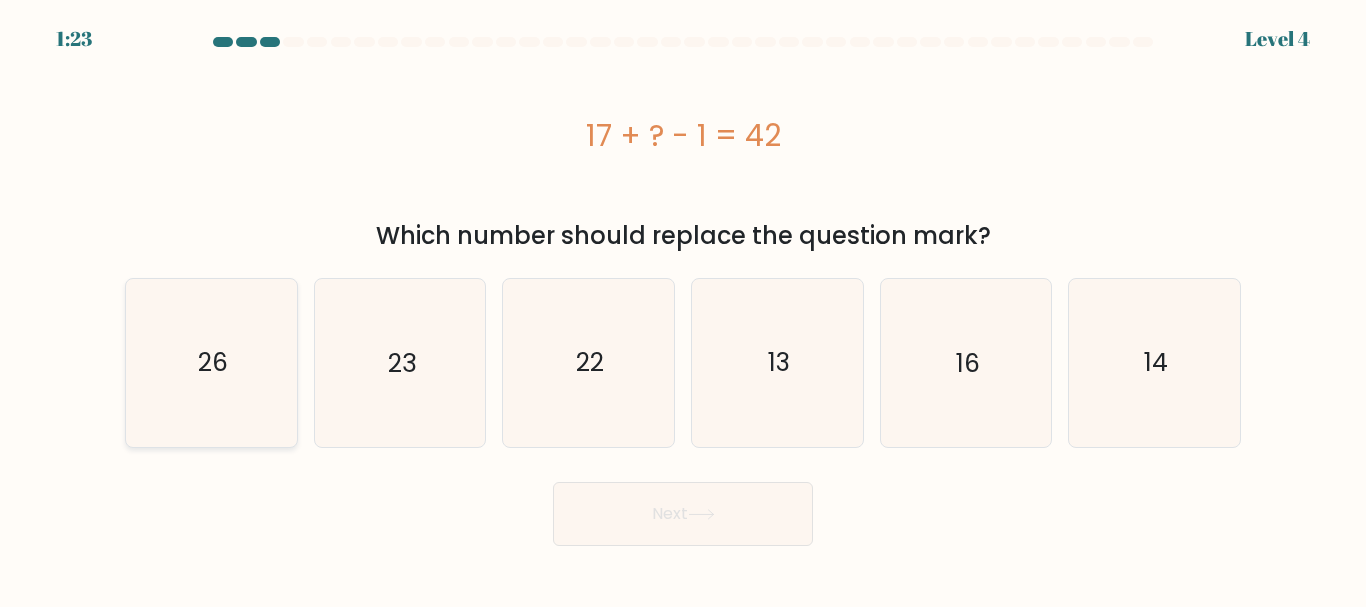 drag, startPoint x: 313, startPoint y: 335, endPoint x: 253, endPoint y: 334, distance: 60.00833 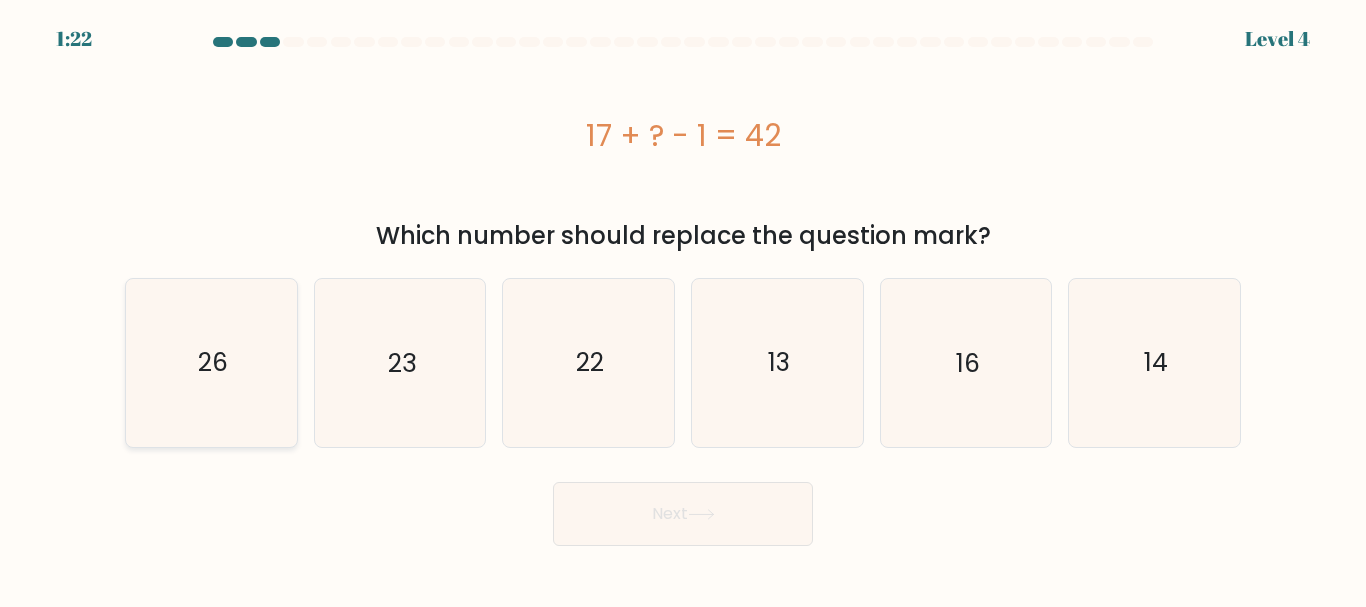 click on "26" 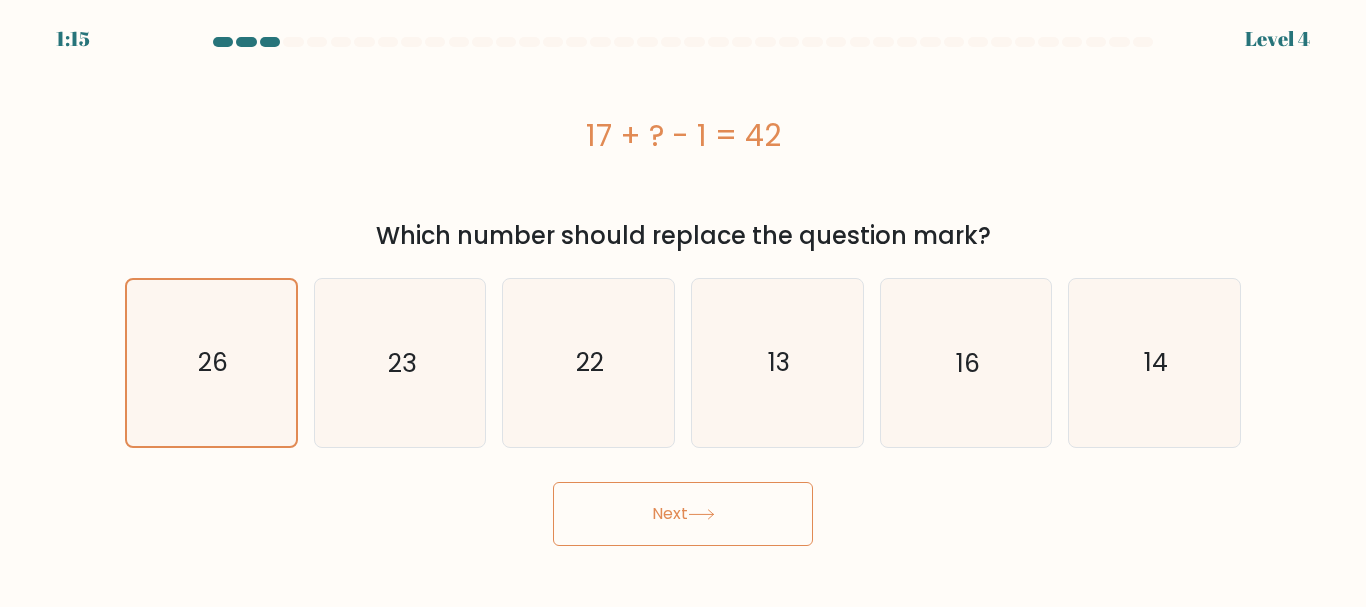 click on "Next" at bounding box center [683, 514] 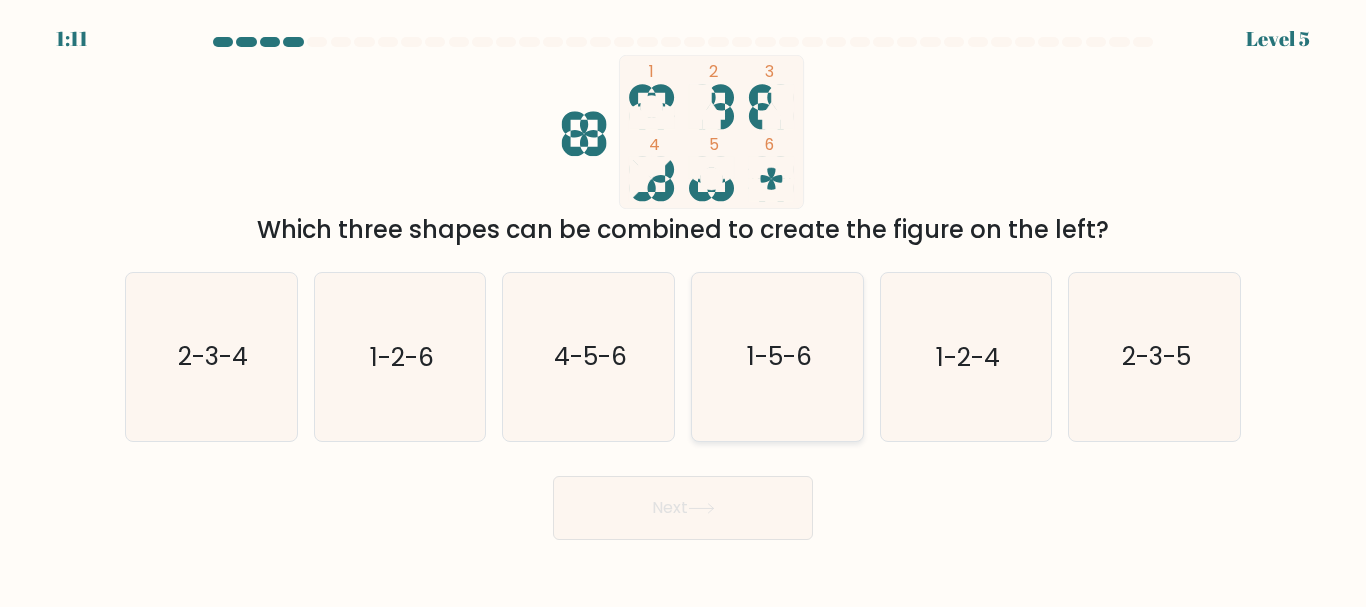 click on "1-5-6" 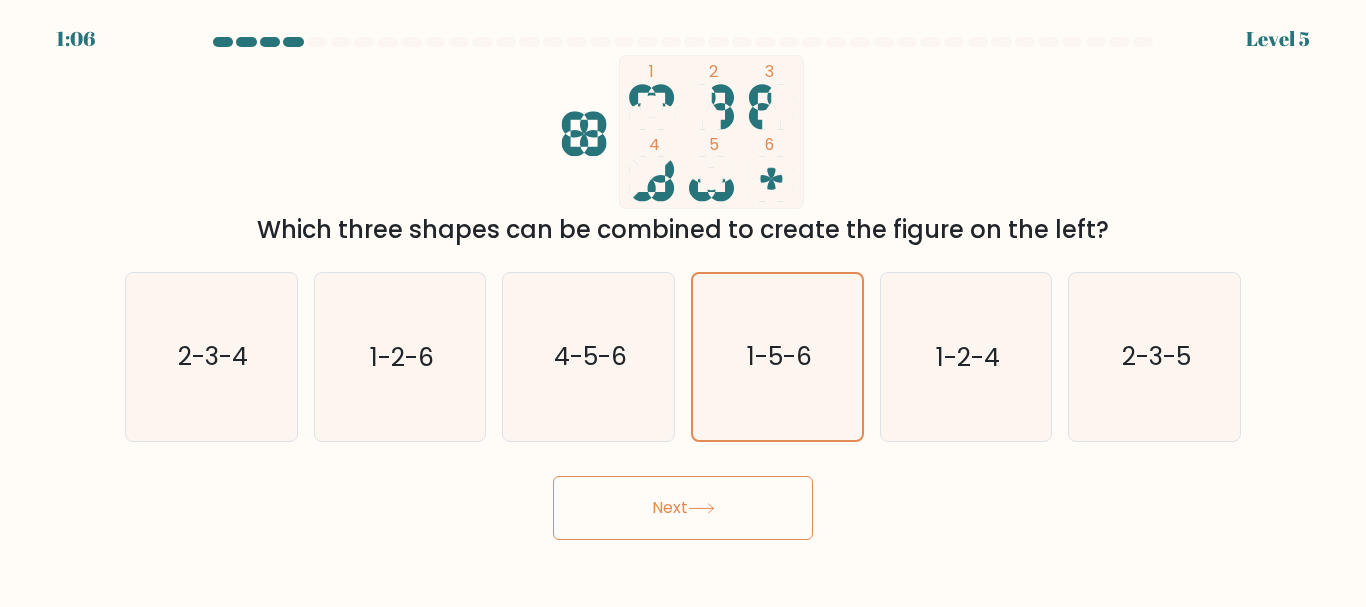 click on "Next" at bounding box center [683, 508] 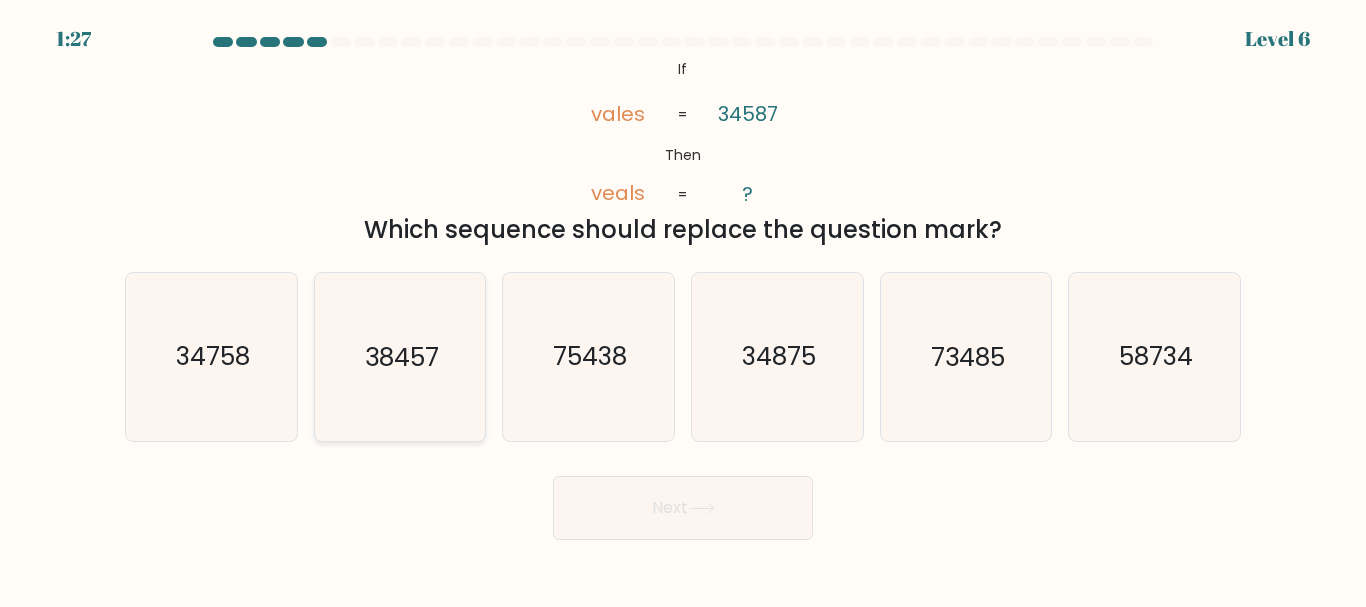 click on "38457" 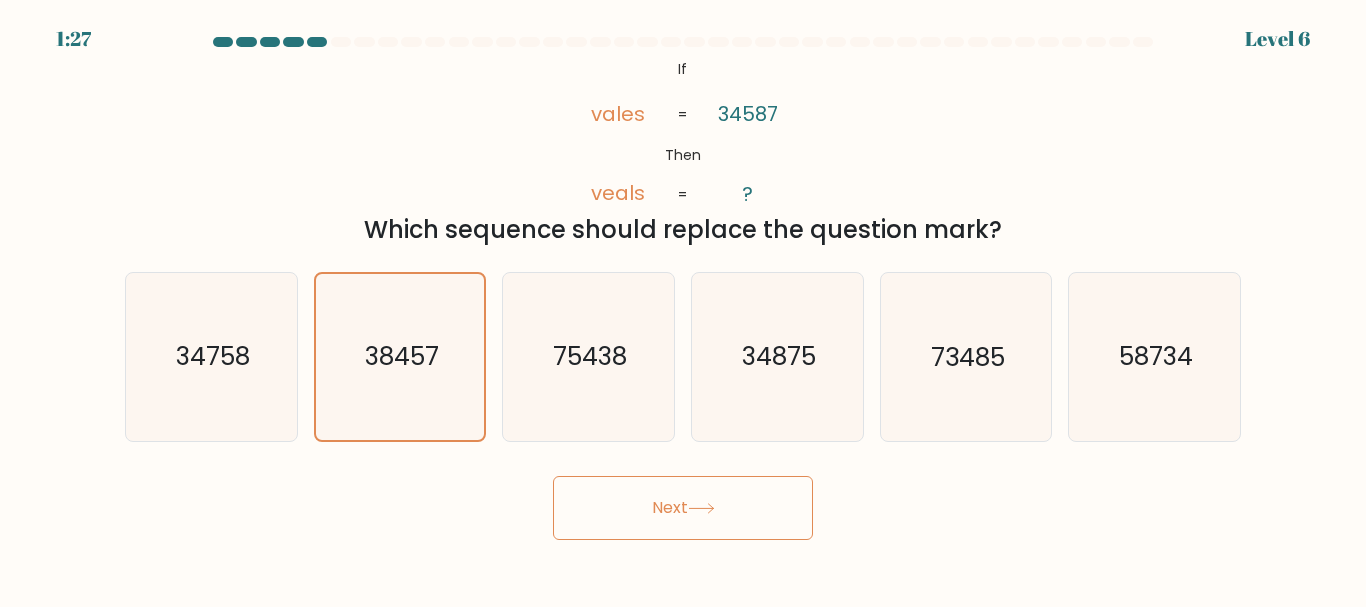 click on "Next" at bounding box center (683, 508) 